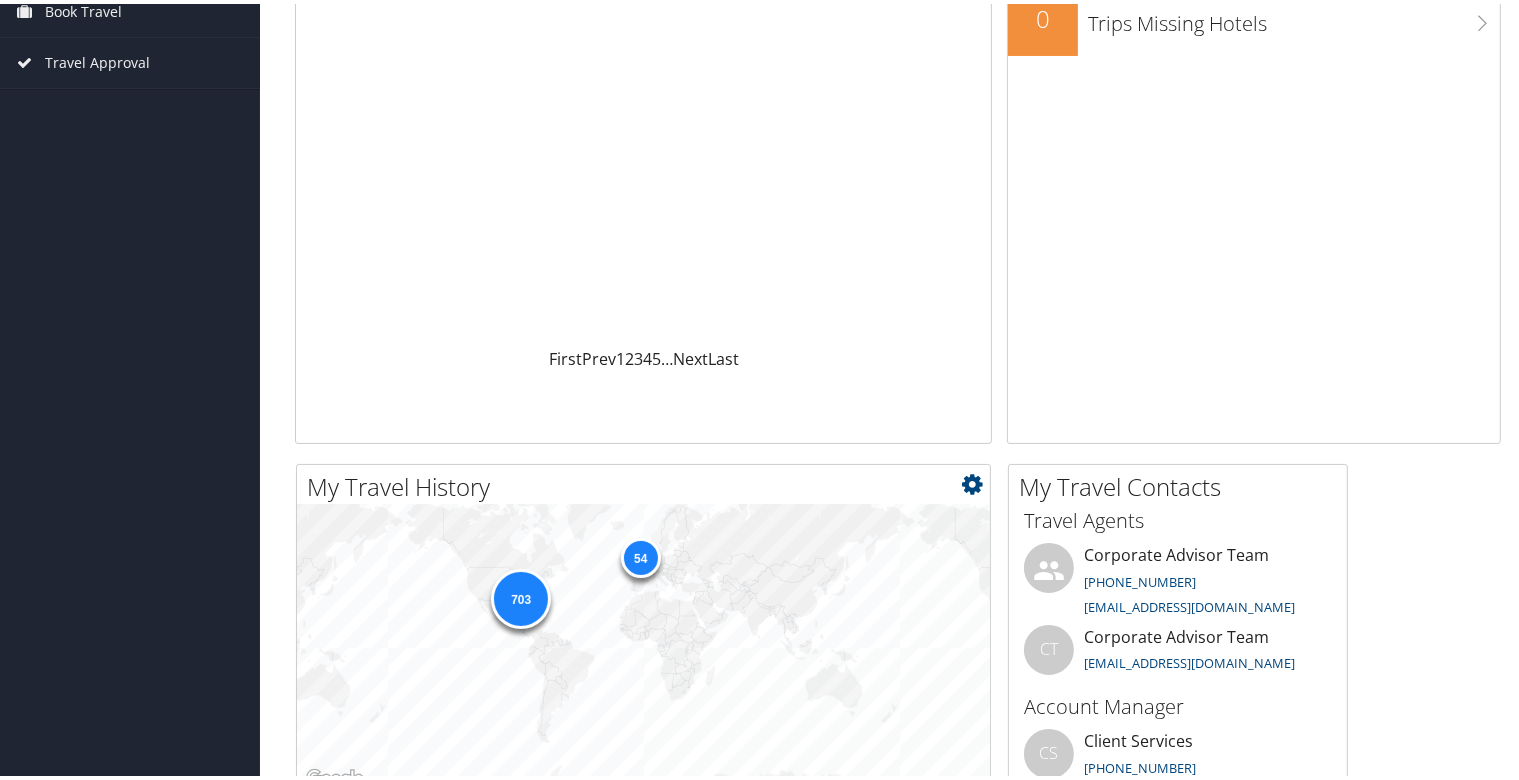 scroll, scrollTop: 0, scrollLeft: 0, axis: both 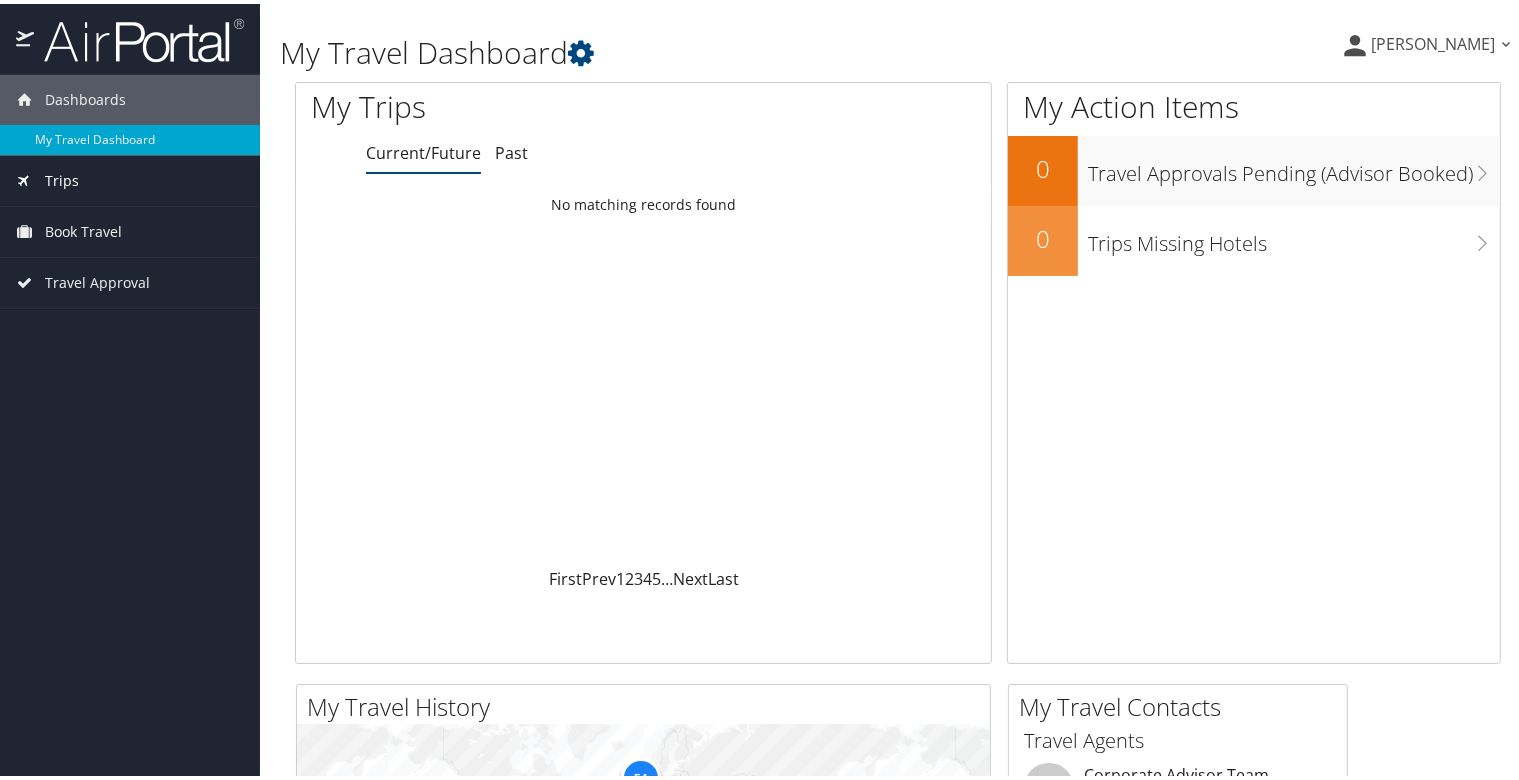 click on "Trips" at bounding box center [62, 177] 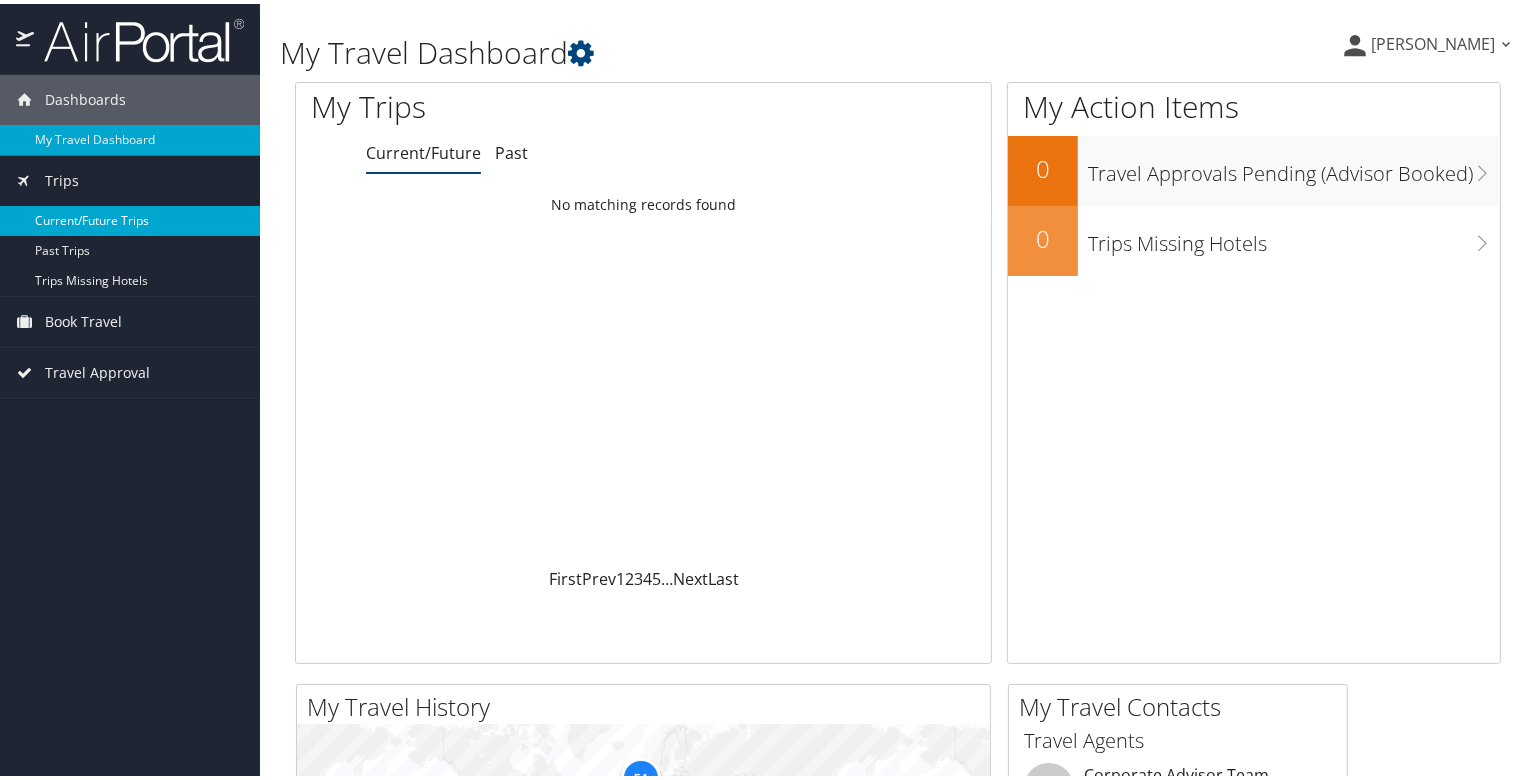 click on "Current/Future Trips" at bounding box center (130, 217) 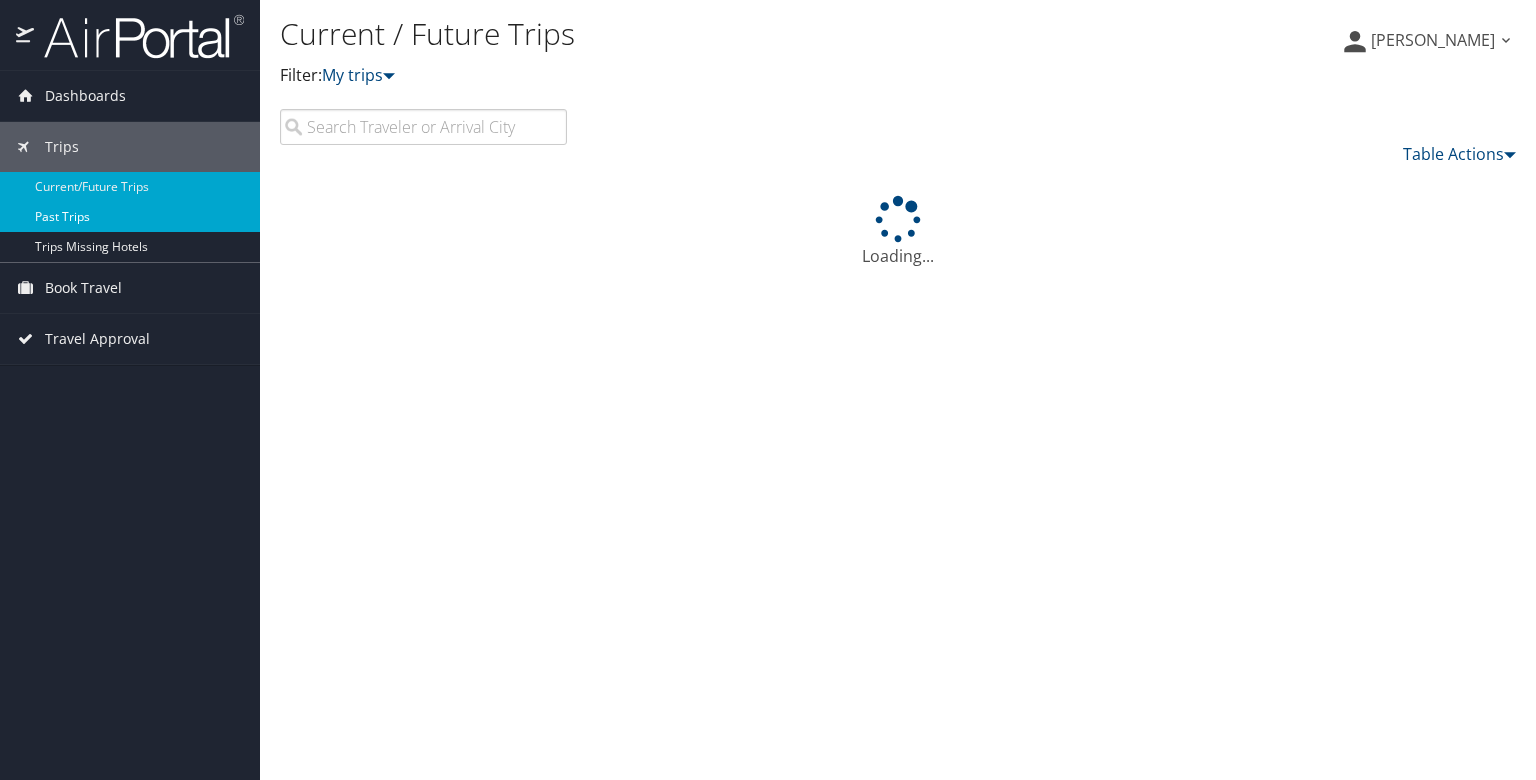 scroll, scrollTop: 0, scrollLeft: 0, axis: both 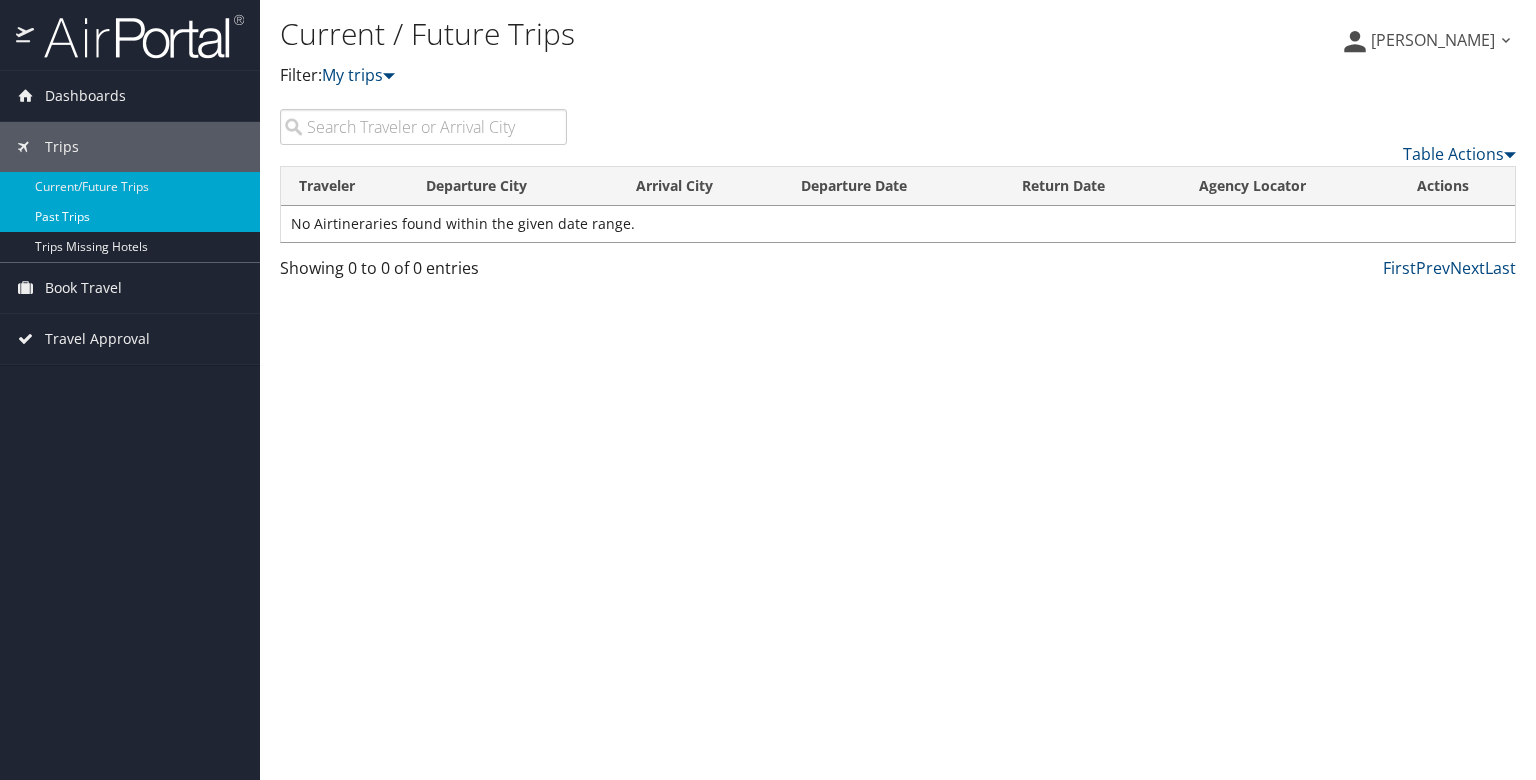 click on "Past Trips" at bounding box center (130, 217) 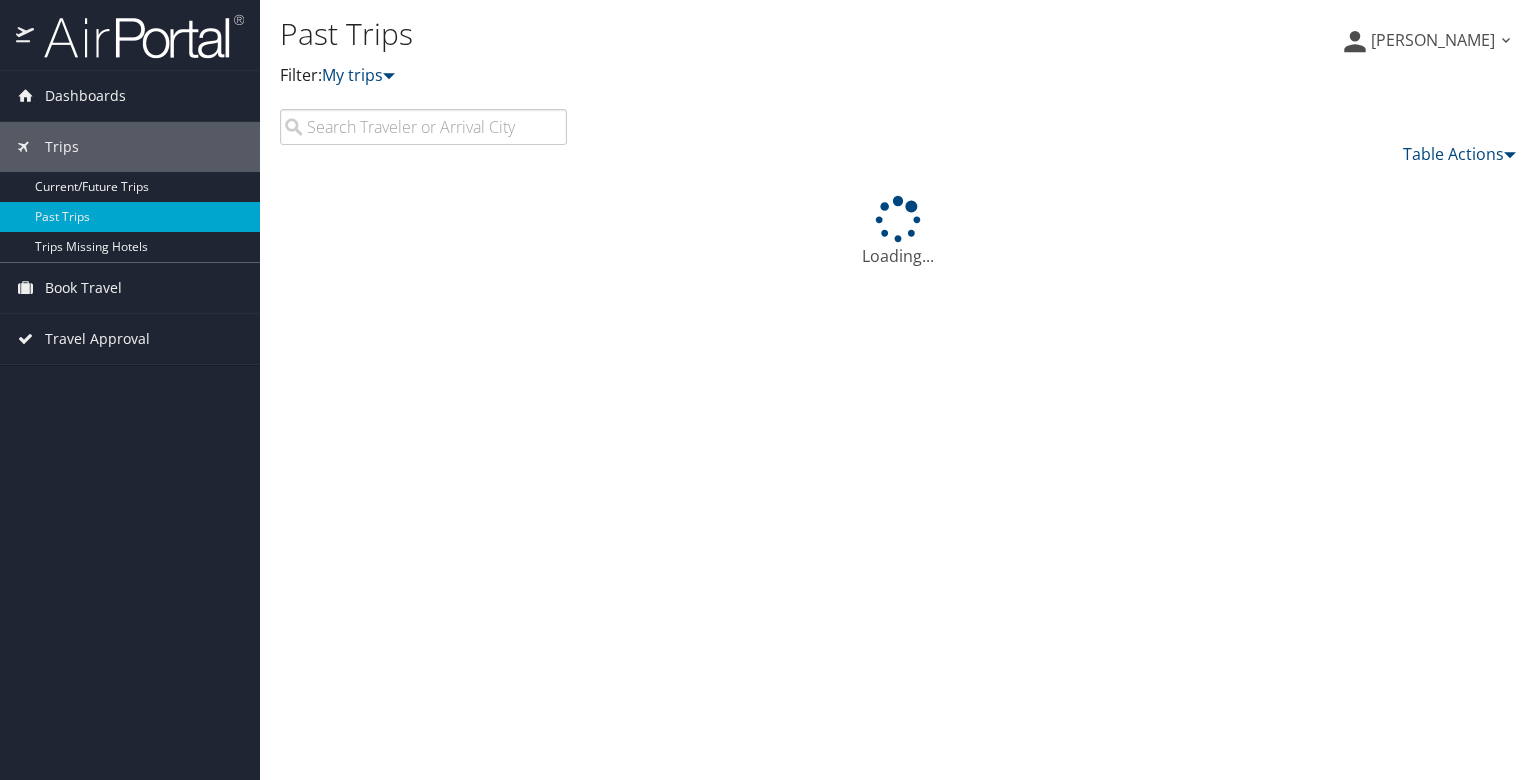 scroll, scrollTop: 0, scrollLeft: 0, axis: both 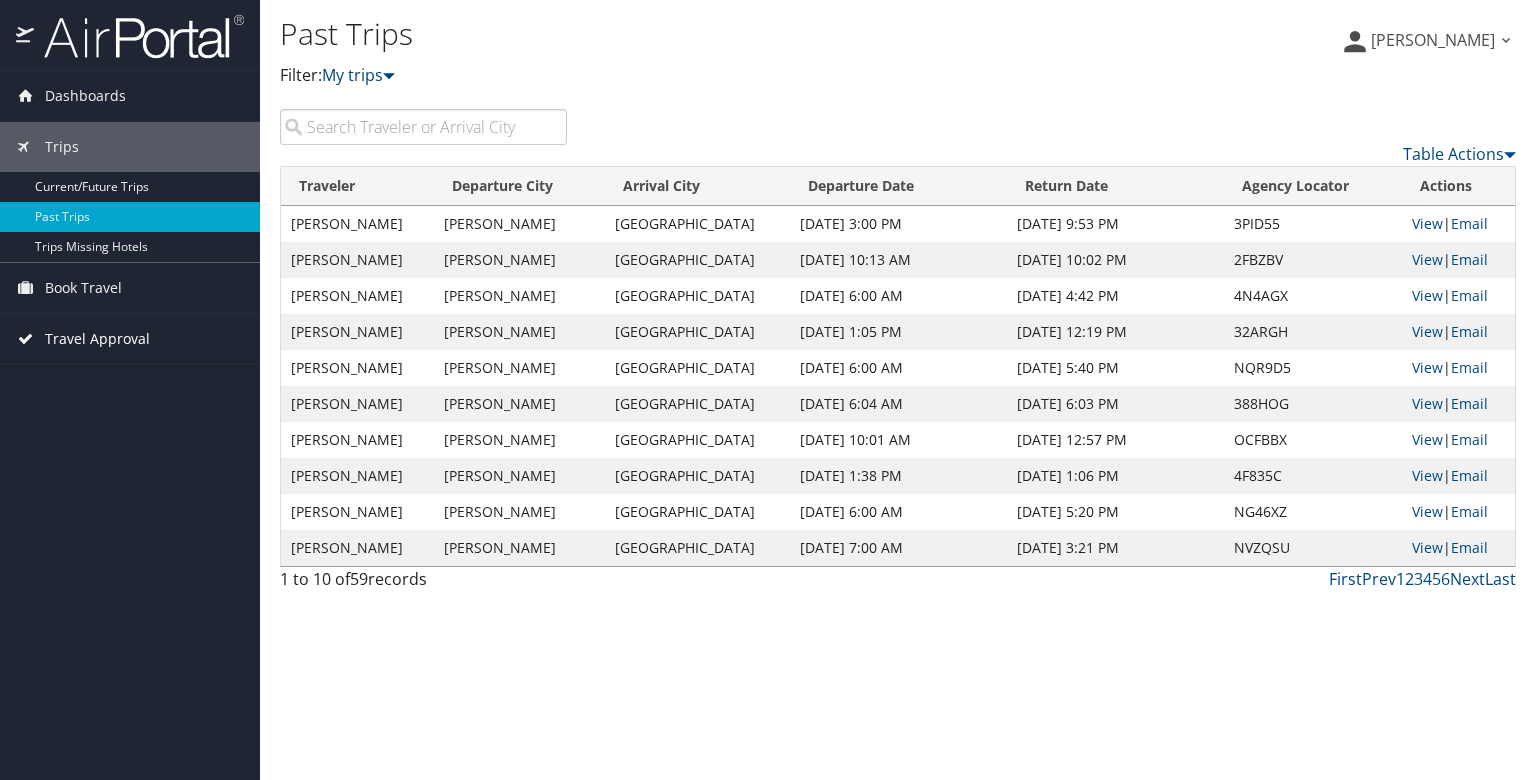 click on "Travel Approval" at bounding box center [97, 339] 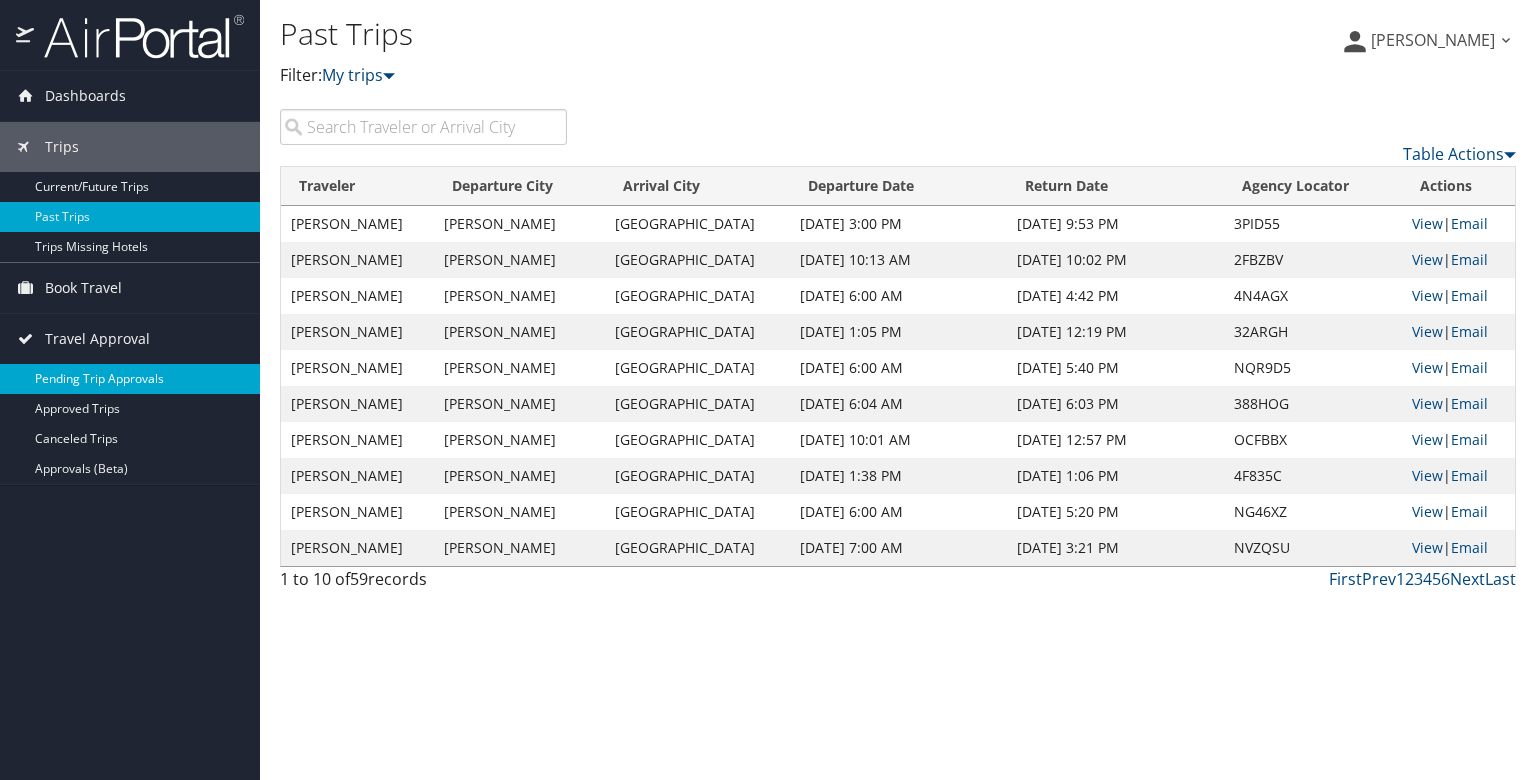 click on "Pending Trip Approvals" at bounding box center [130, 379] 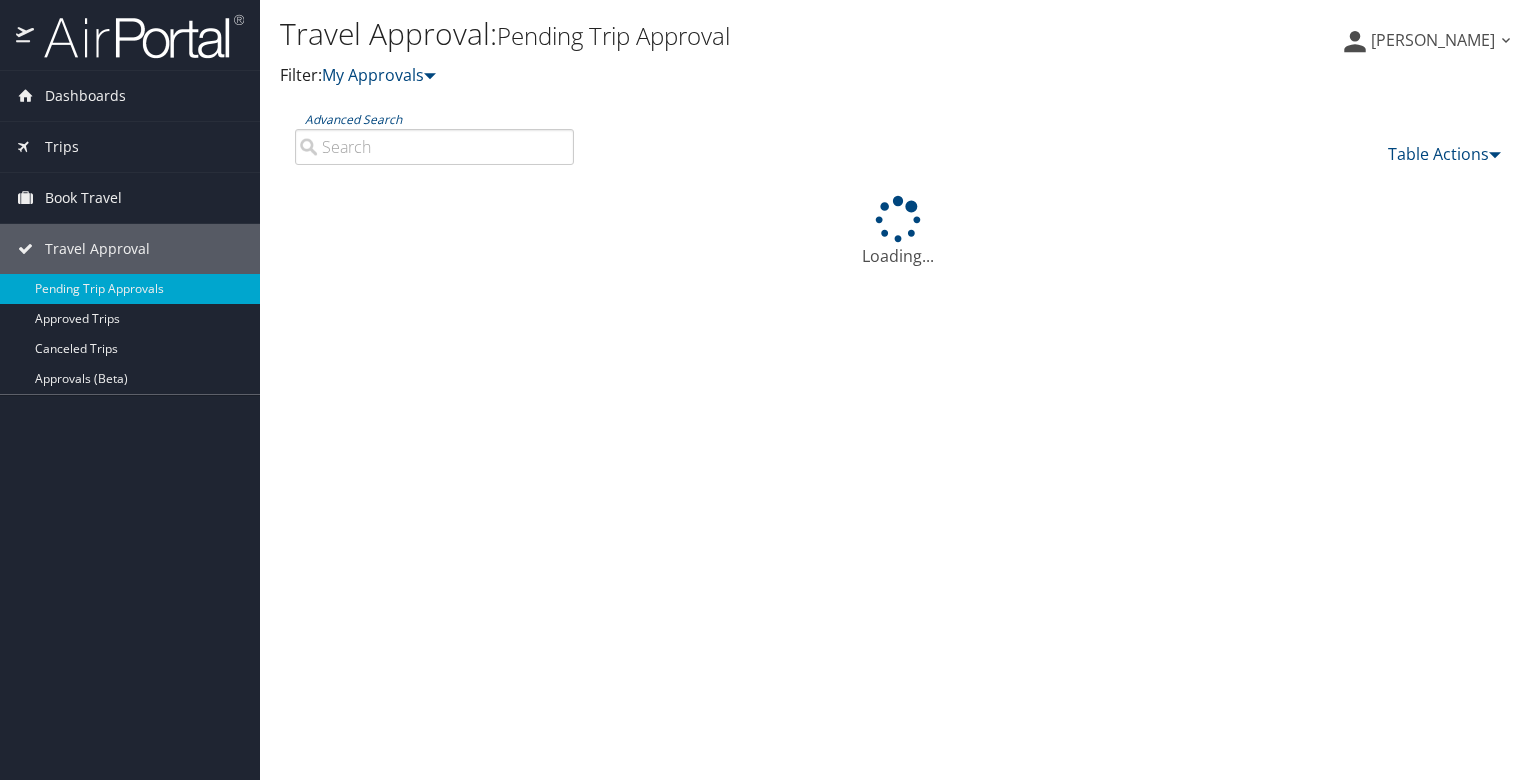 scroll, scrollTop: 0, scrollLeft: 0, axis: both 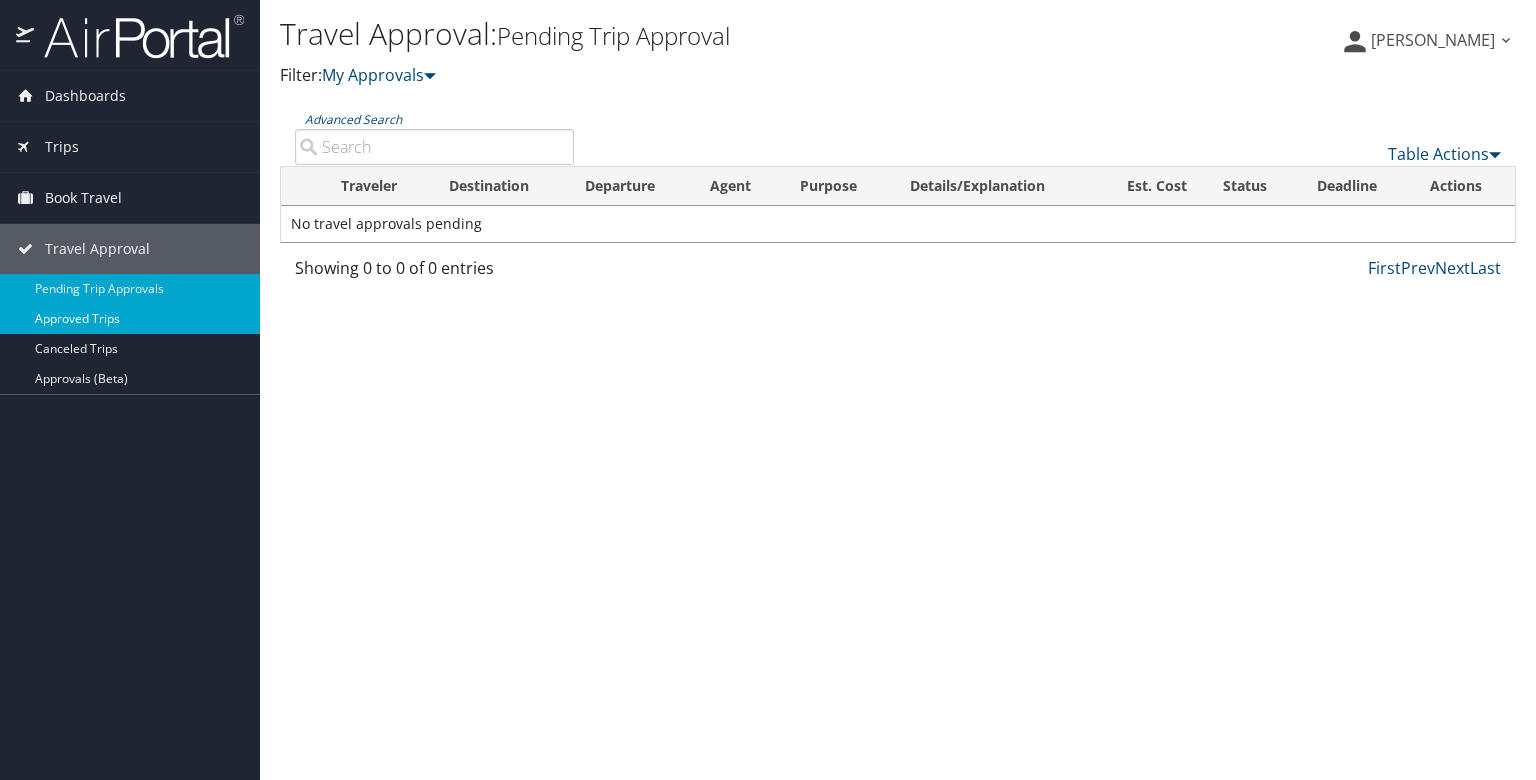 click on "Approved Trips" at bounding box center [130, 319] 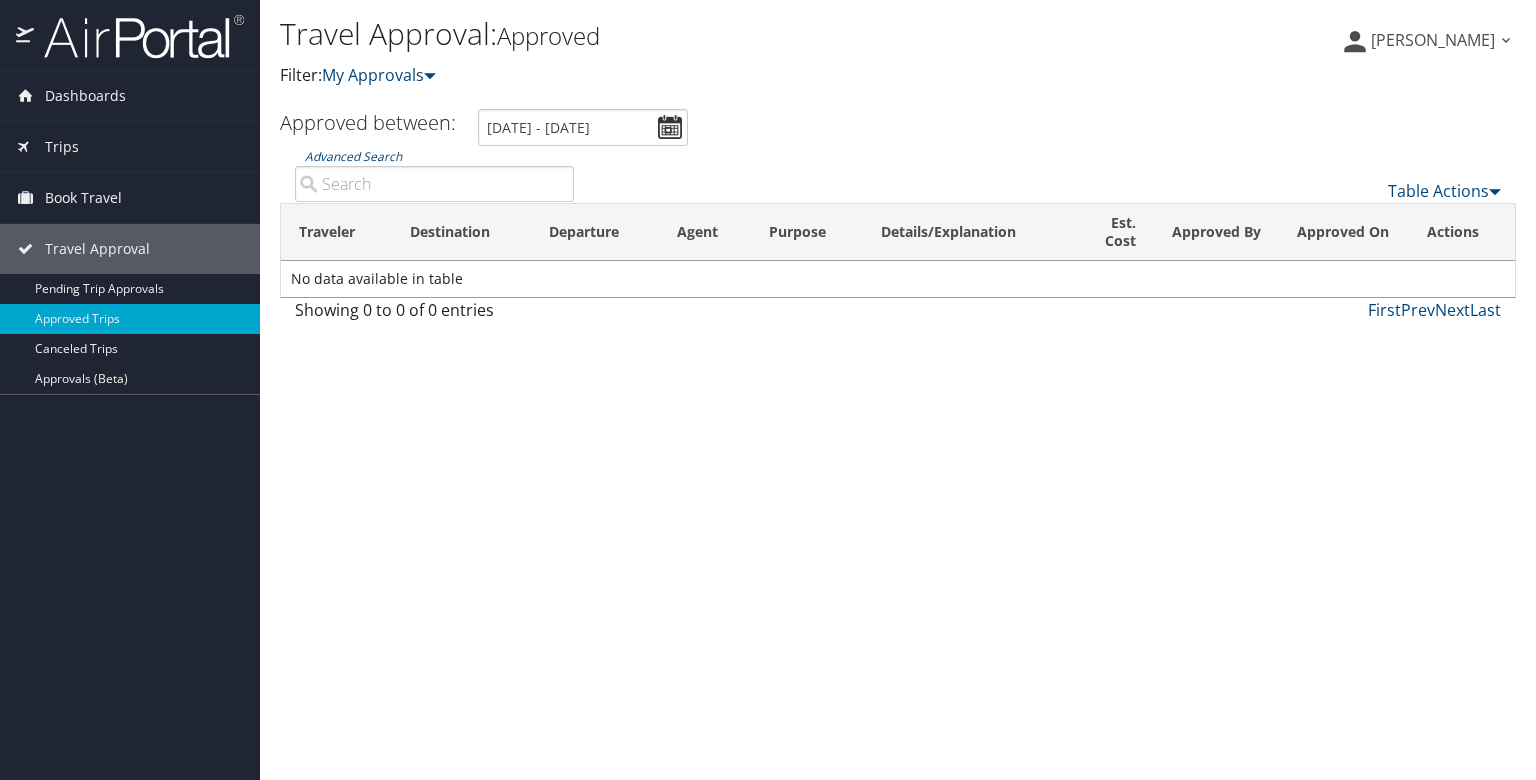 scroll, scrollTop: 0, scrollLeft: 0, axis: both 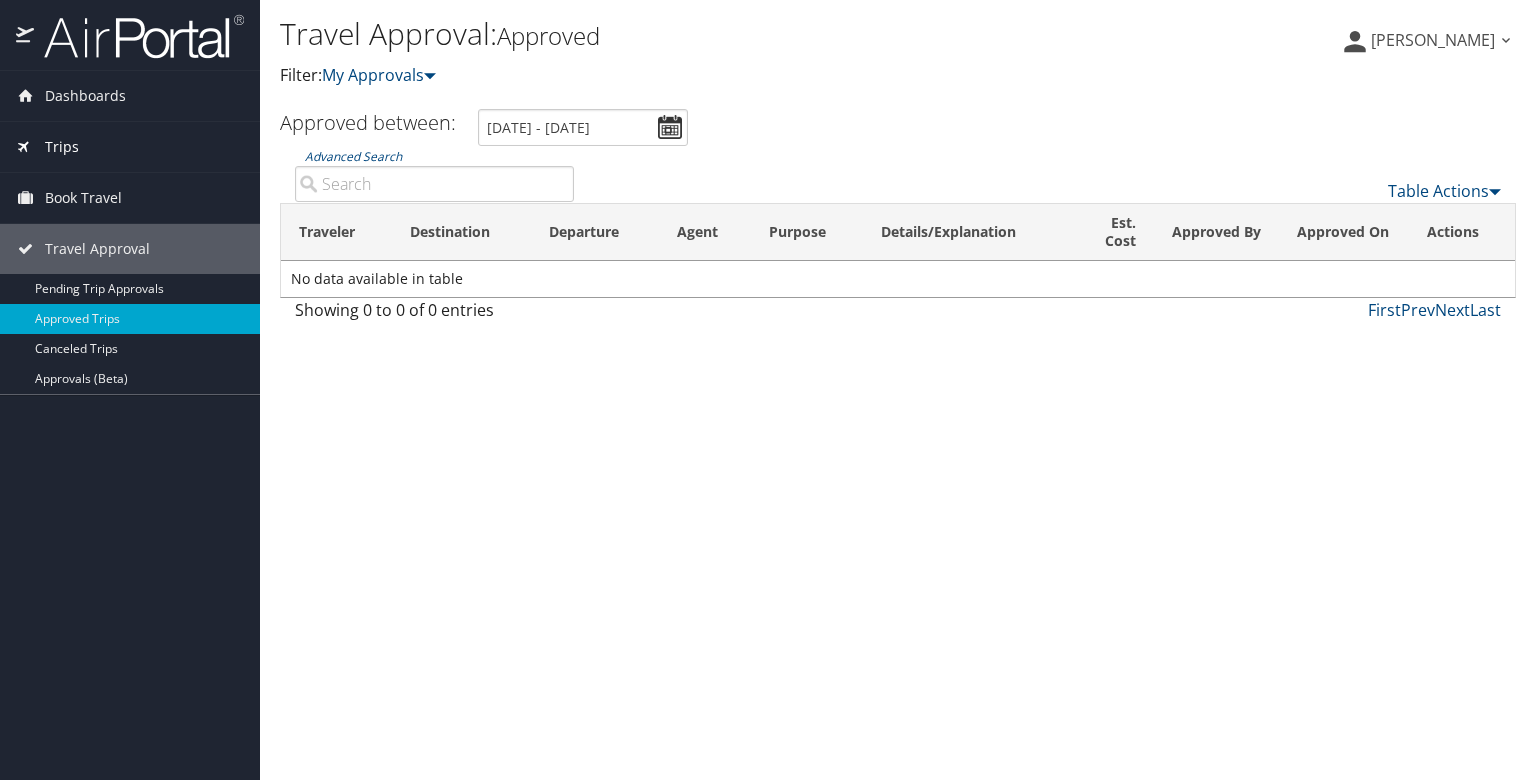 click on "Trips" at bounding box center [62, 147] 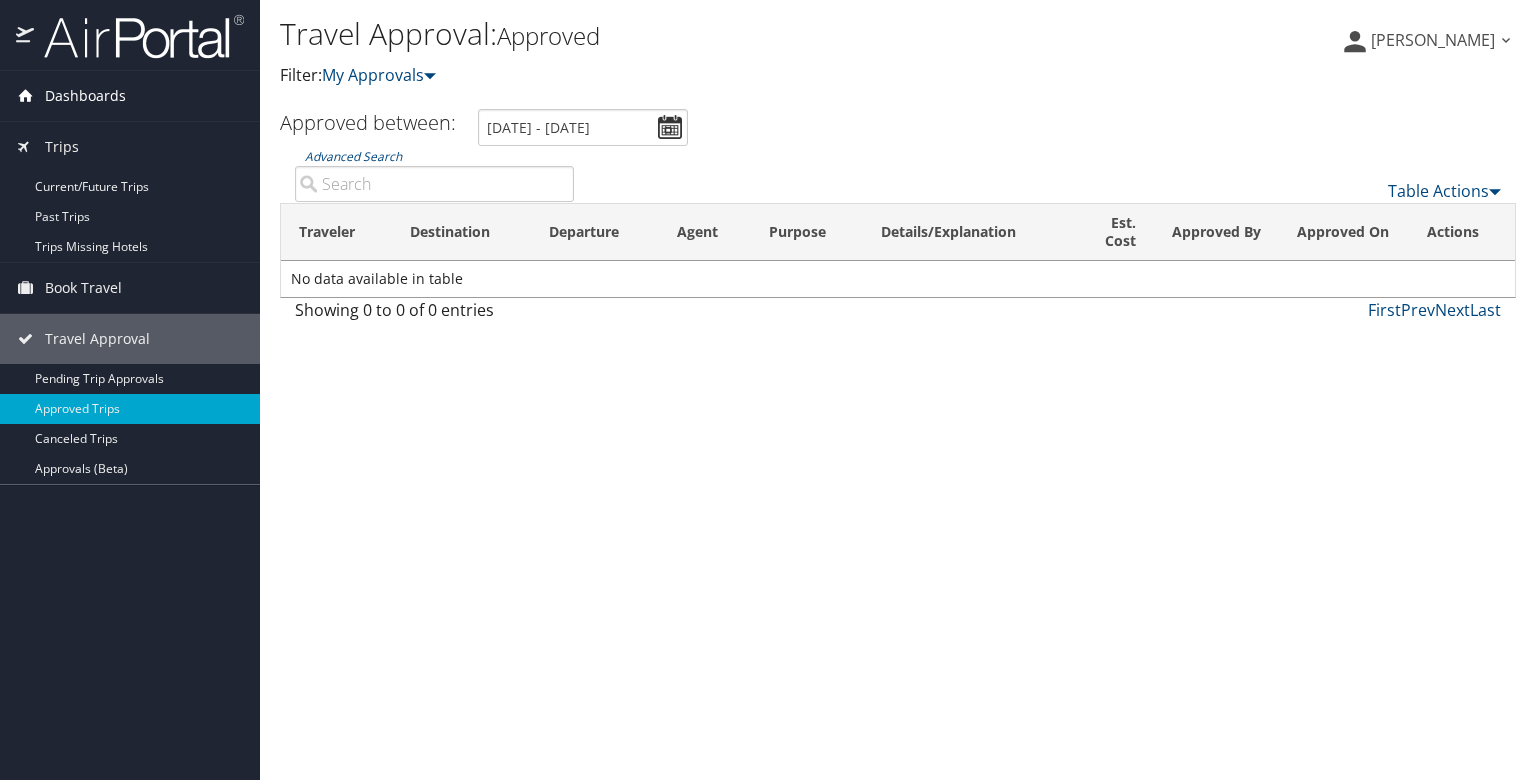 click on "Dashboards" at bounding box center [85, 96] 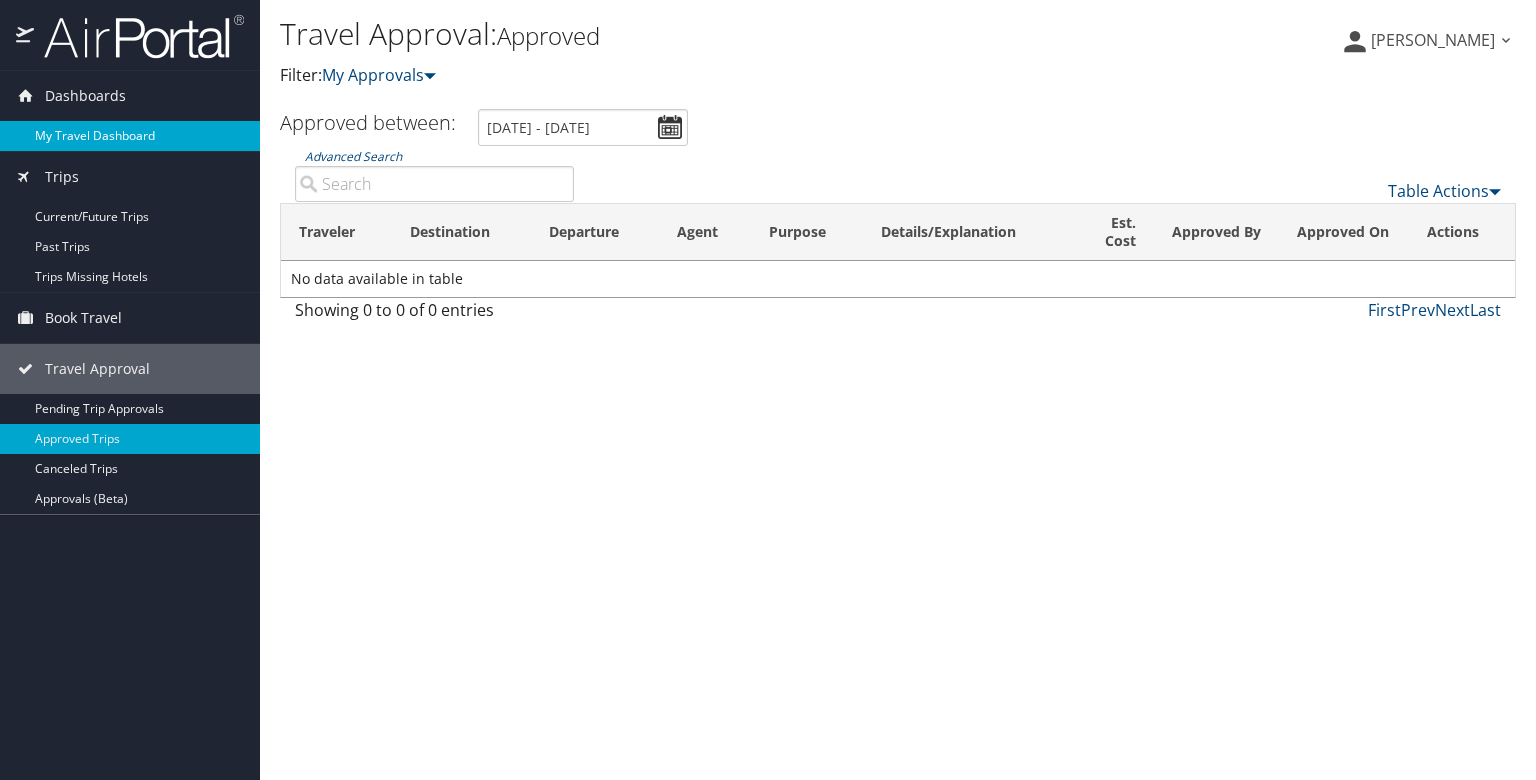 click on "My Travel Dashboard" at bounding box center [130, 136] 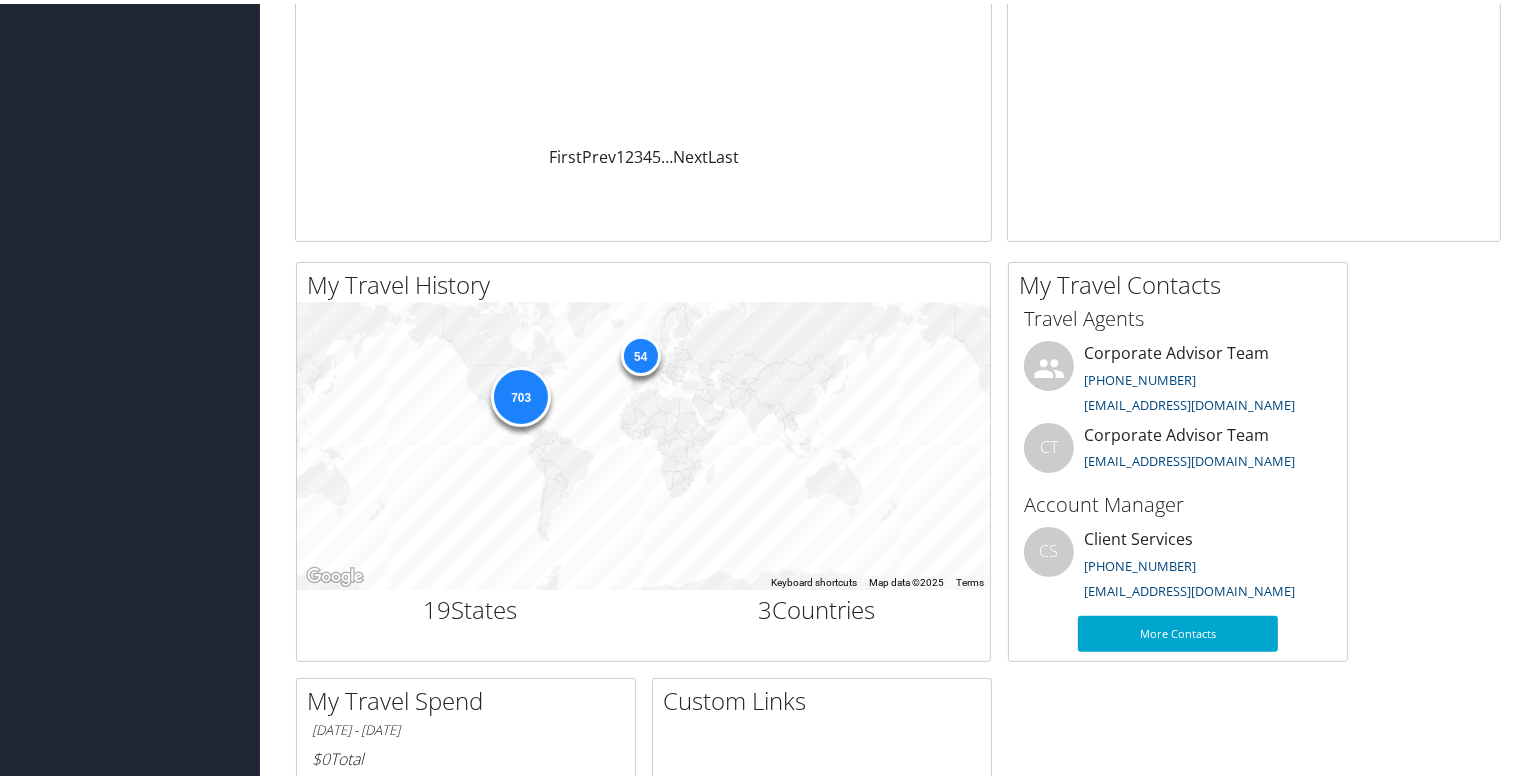 scroll, scrollTop: 0, scrollLeft: 0, axis: both 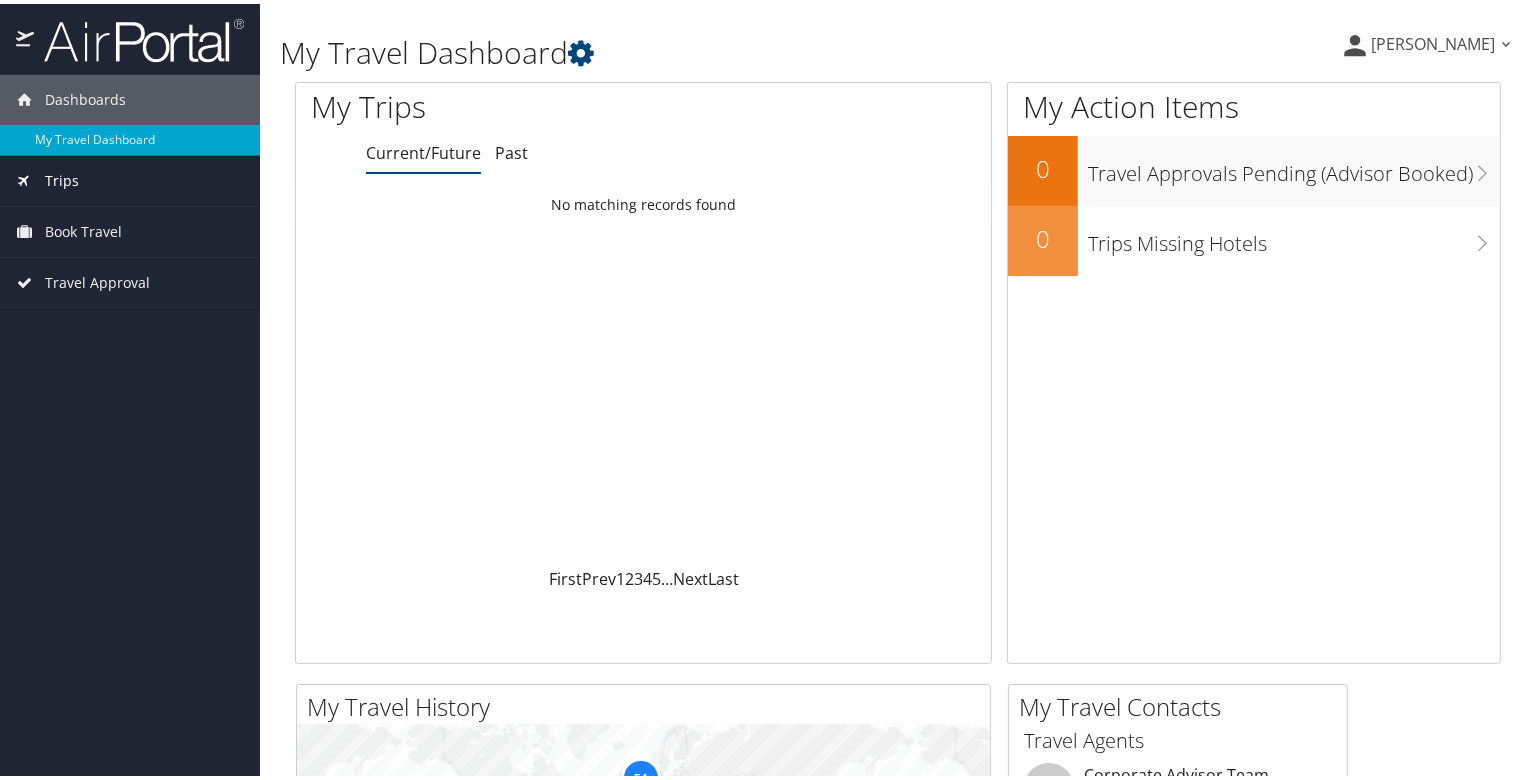 click on "Trips" at bounding box center (62, 177) 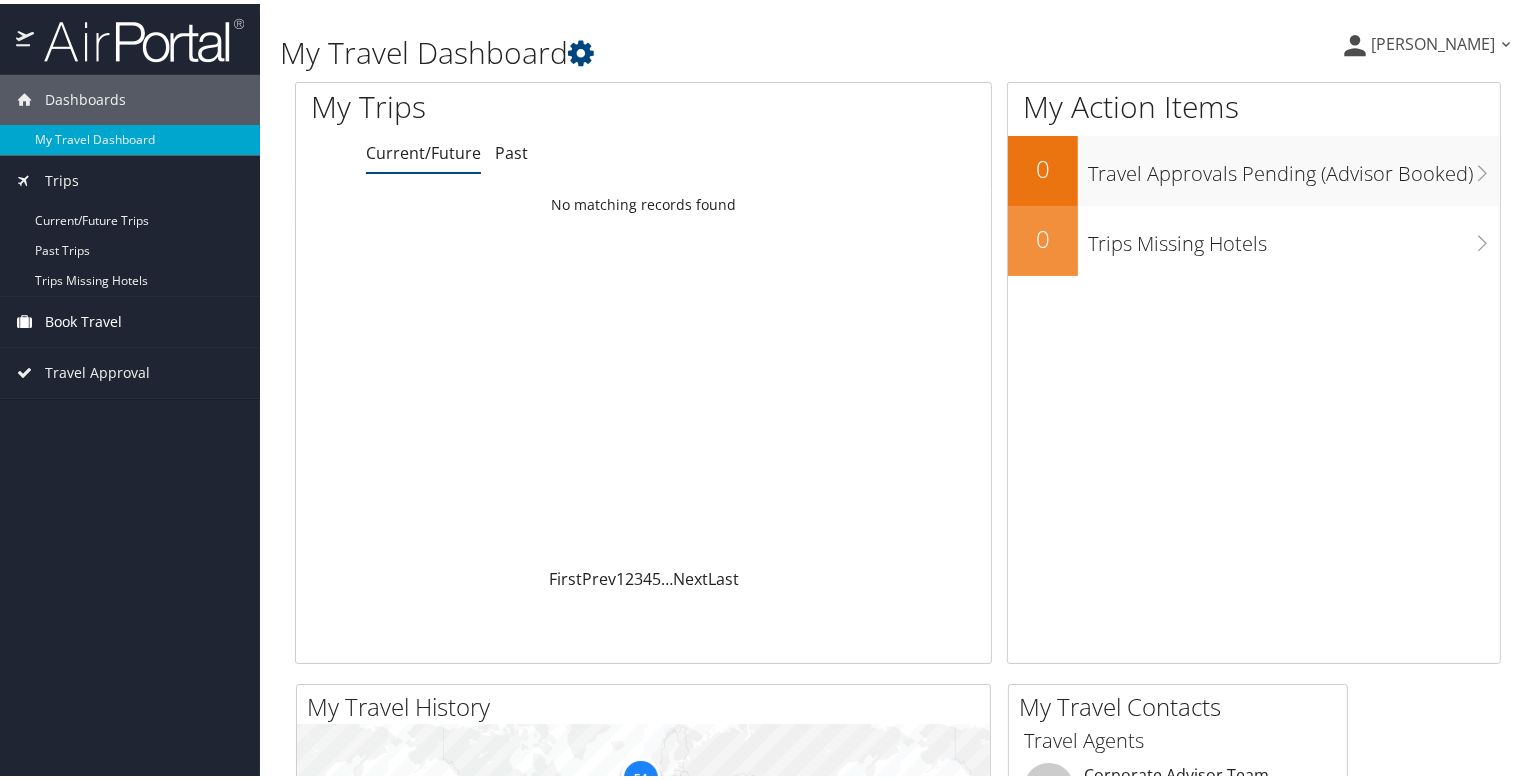 click on "Book Travel" at bounding box center [83, 318] 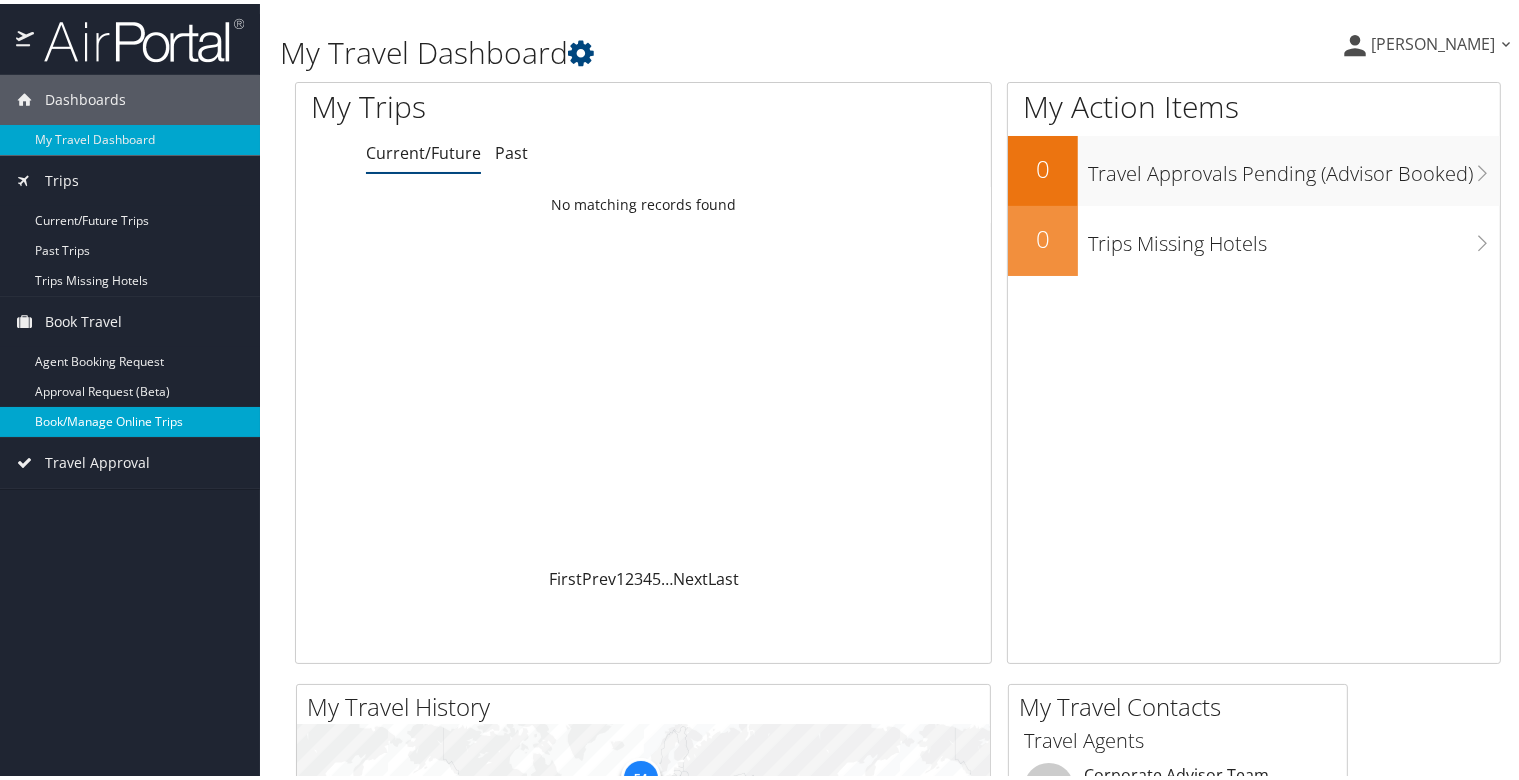 click on "Book/Manage Online Trips" at bounding box center [130, 418] 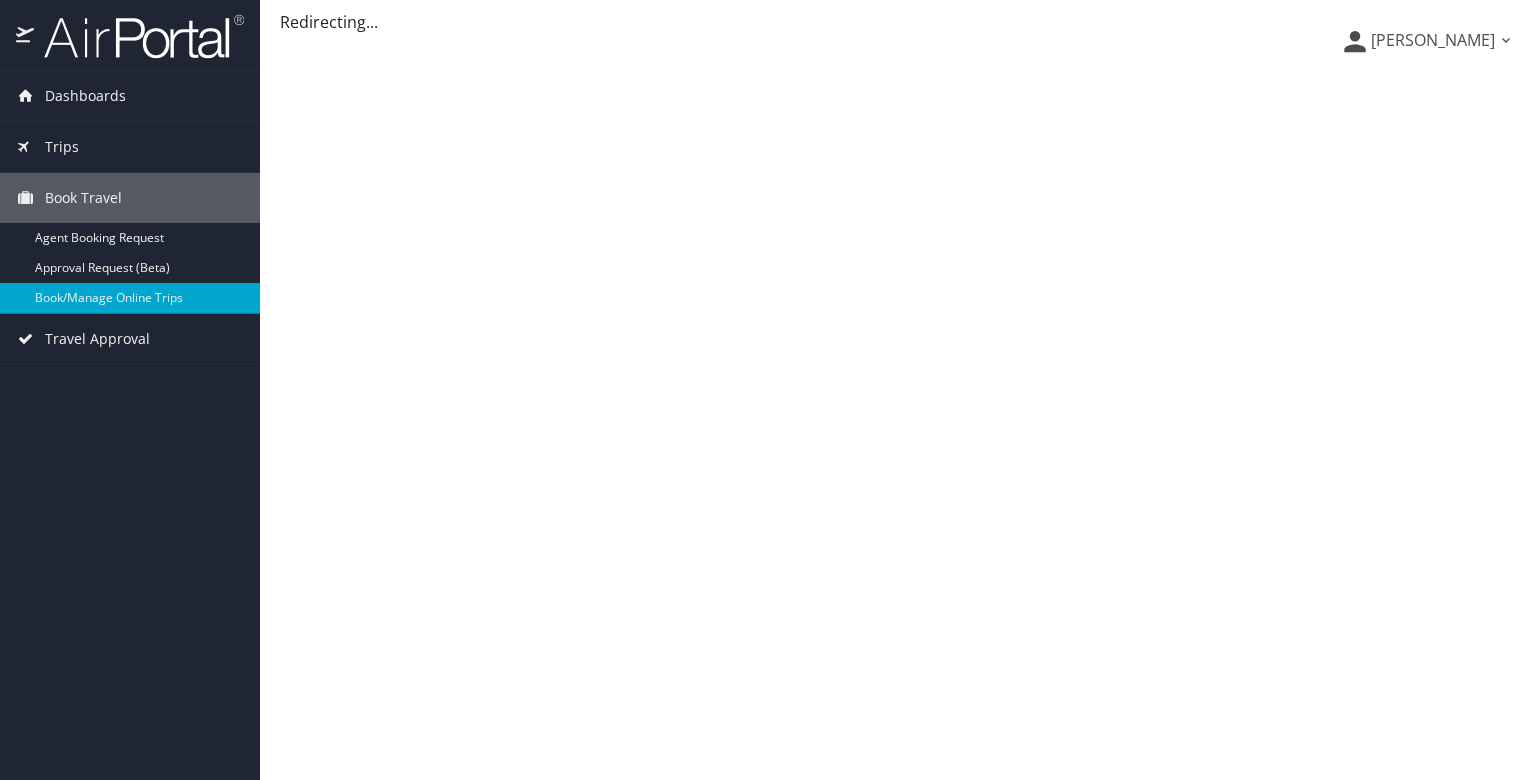 scroll, scrollTop: 0, scrollLeft: 0, axis: both 